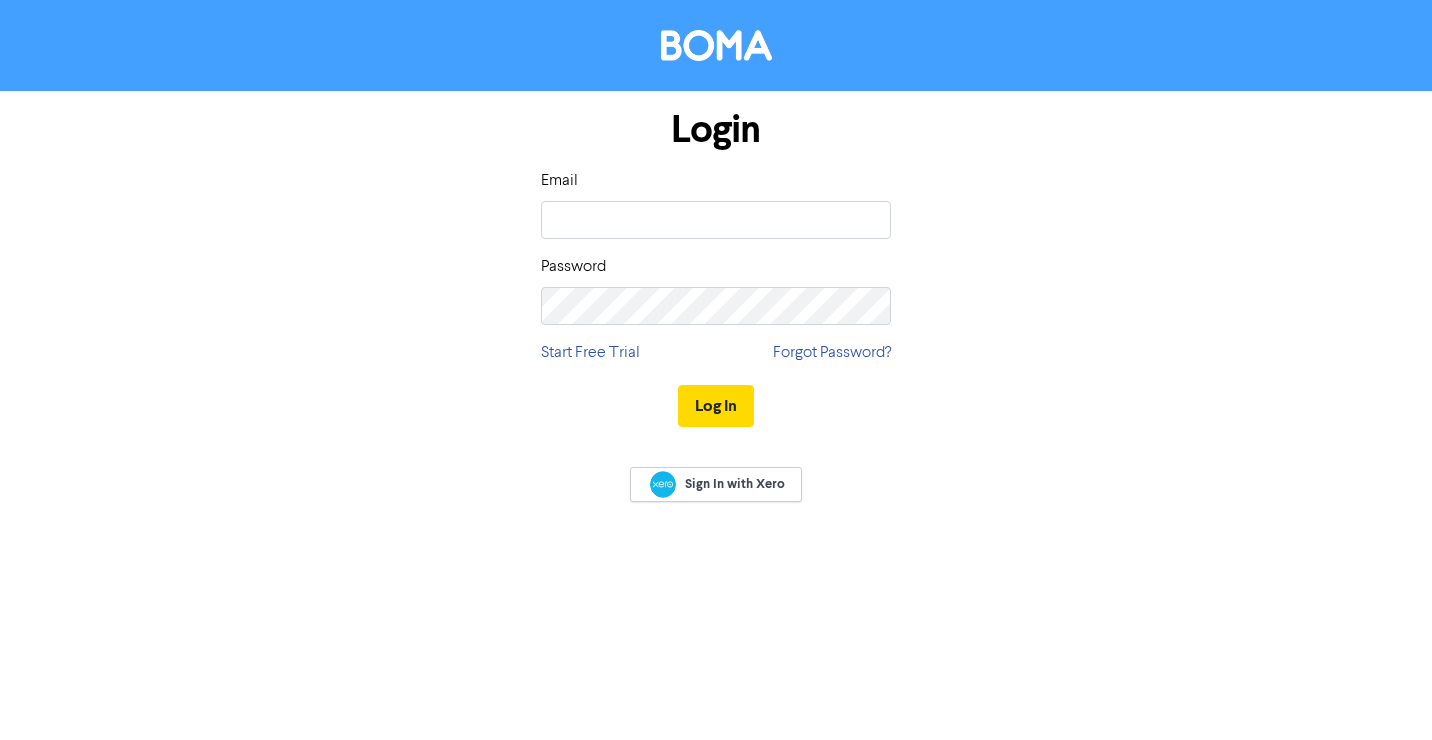 scroll, scrollTop: 0, scrollLeft: 0, axis: both 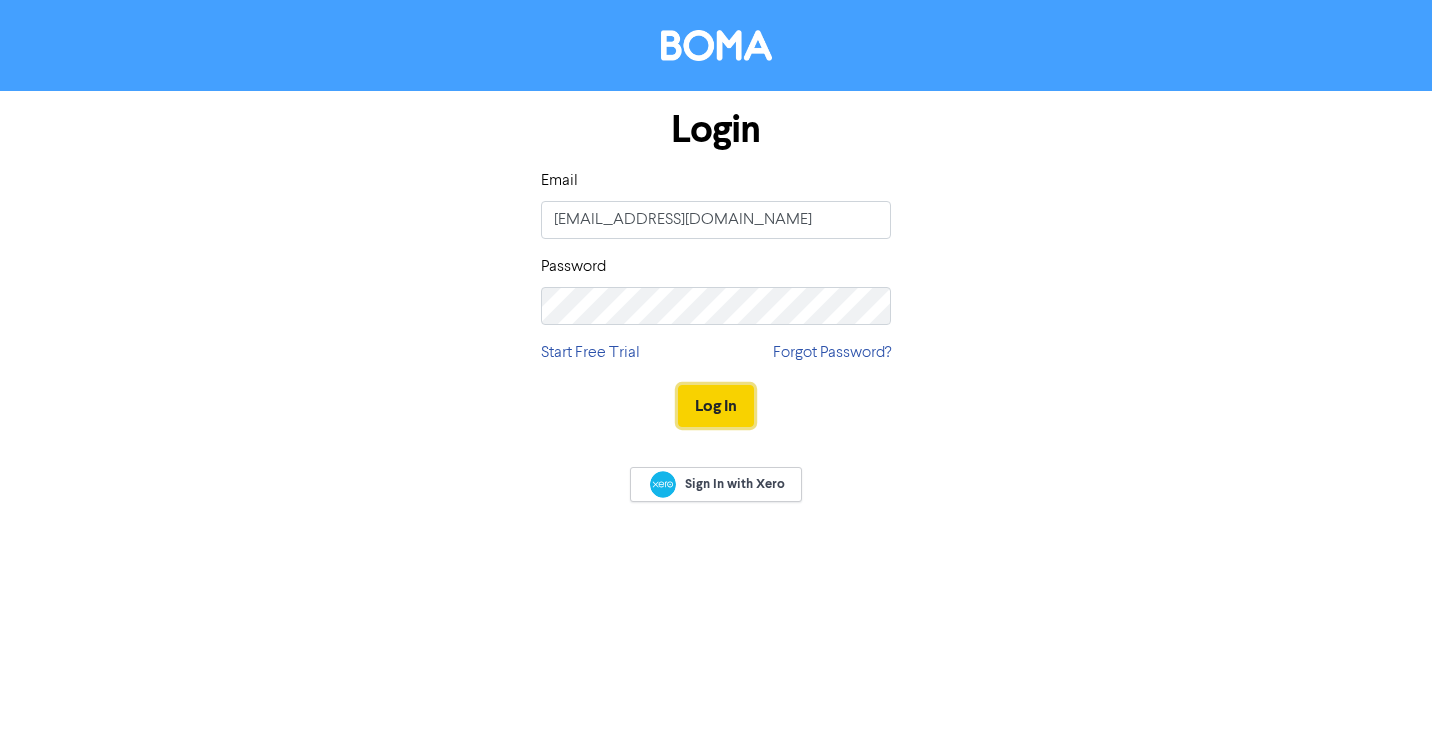 click on "Log In" at bounding box center [716, 406] 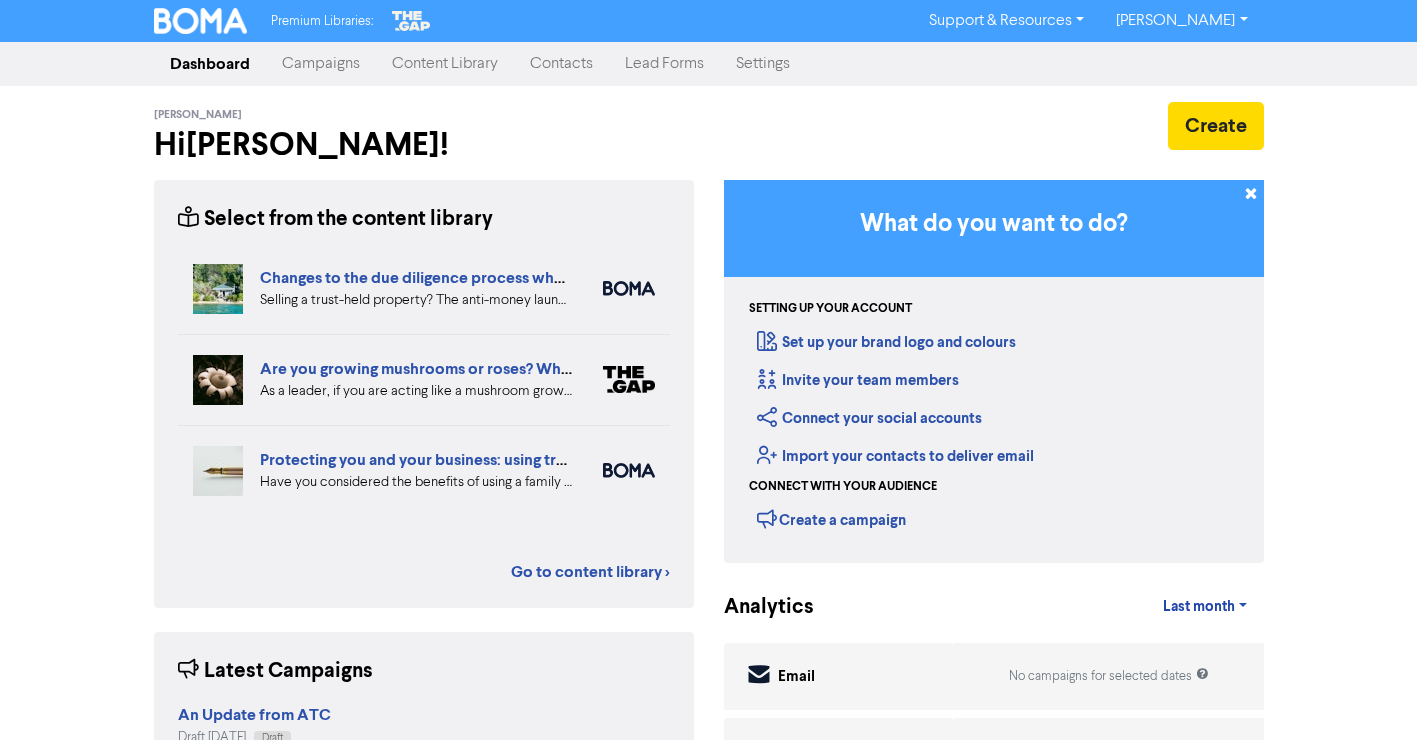 click on "Contacts" at bounding box center (561, 64) 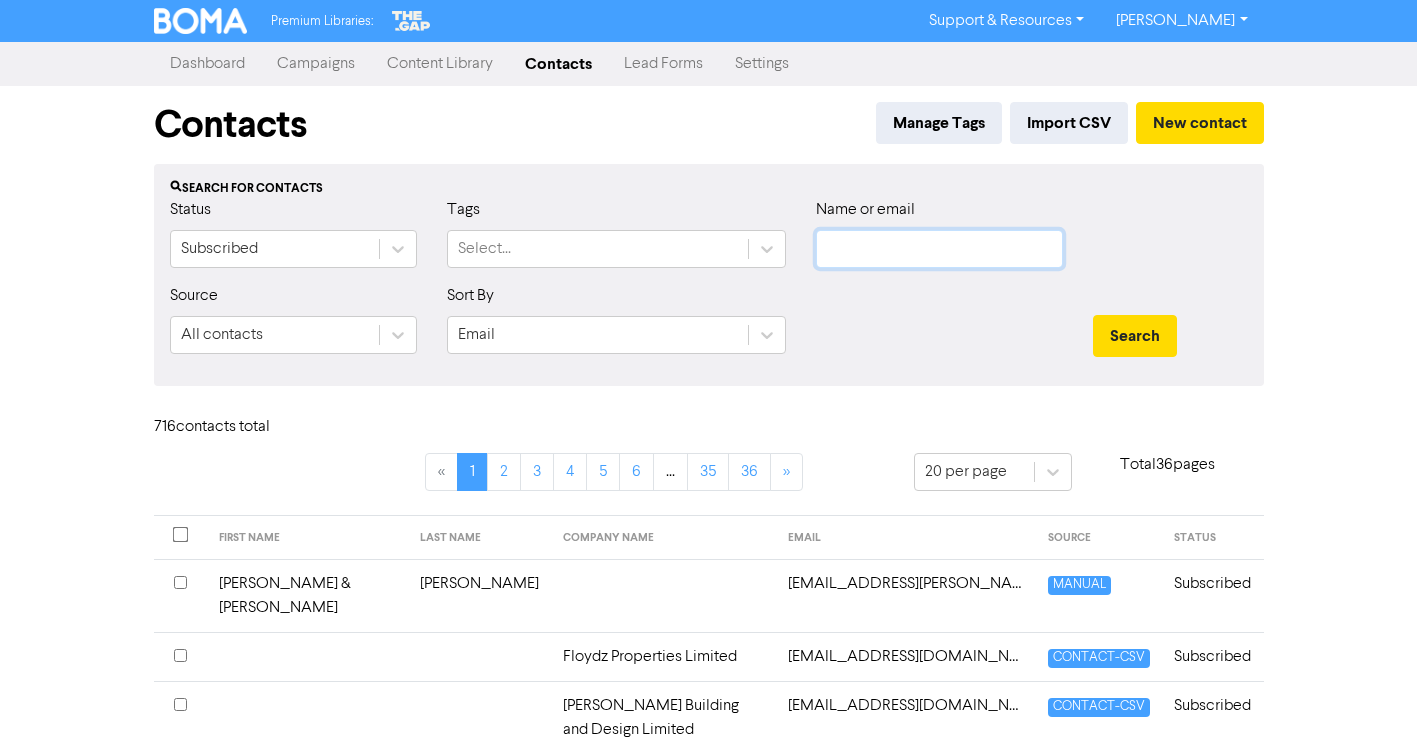 click 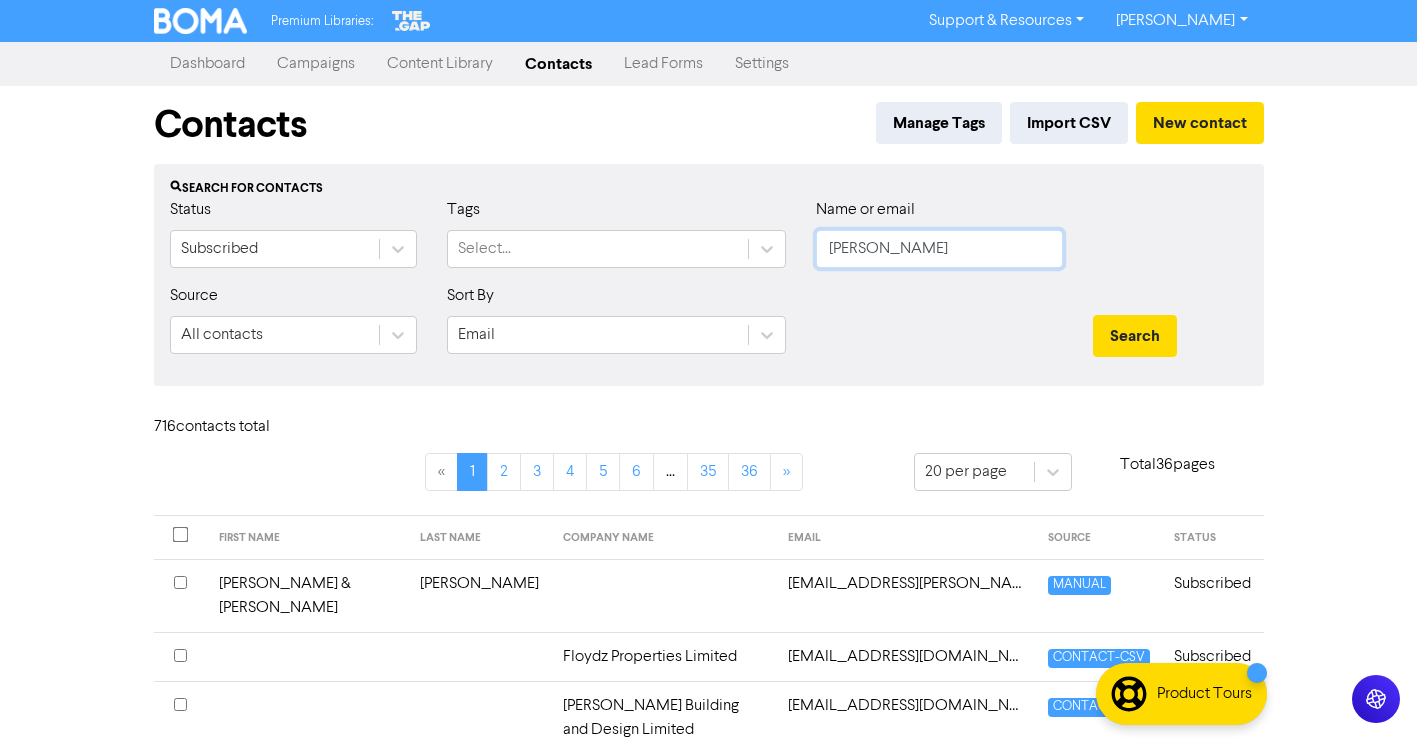 type on "[PERSON_NAME]" 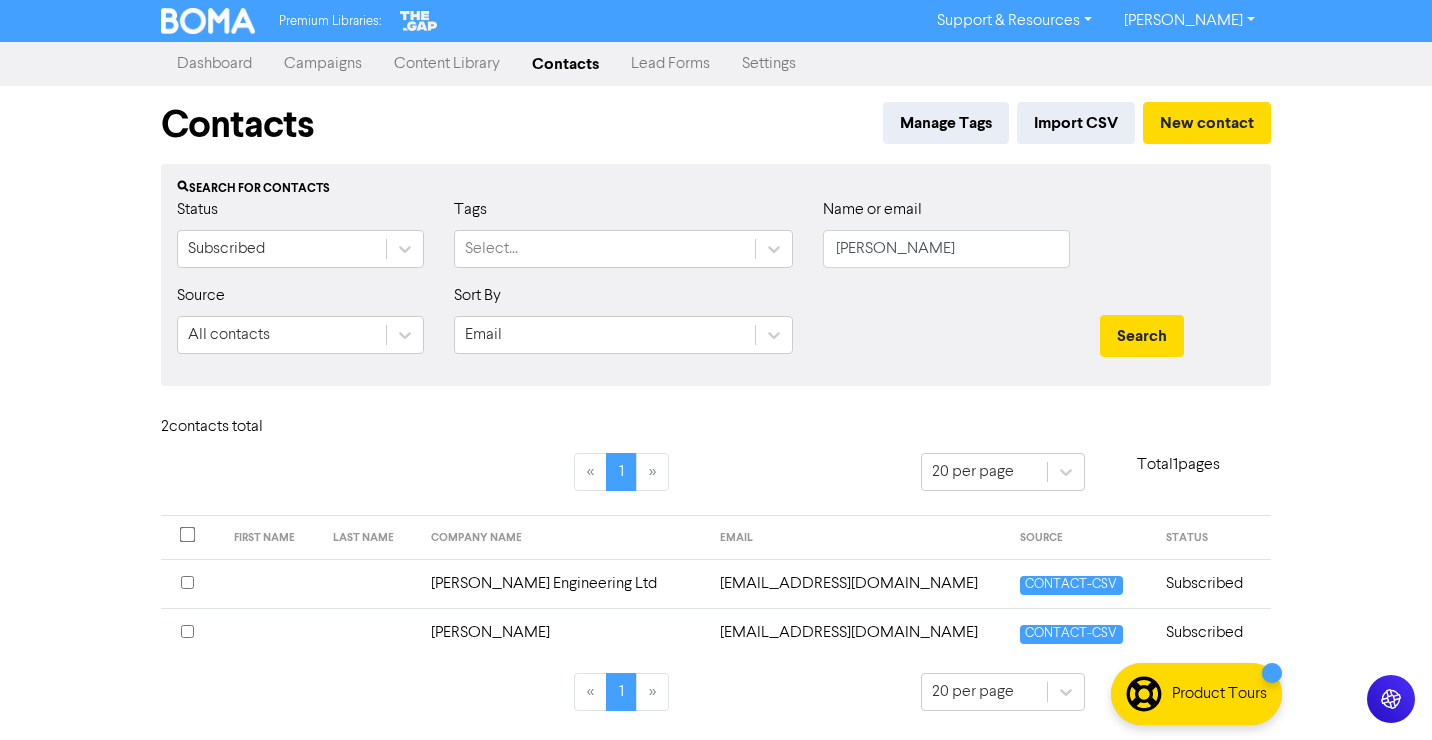 click on "[PERSON_NAME] Engineering Ltd" at bounding box center (563, 583) 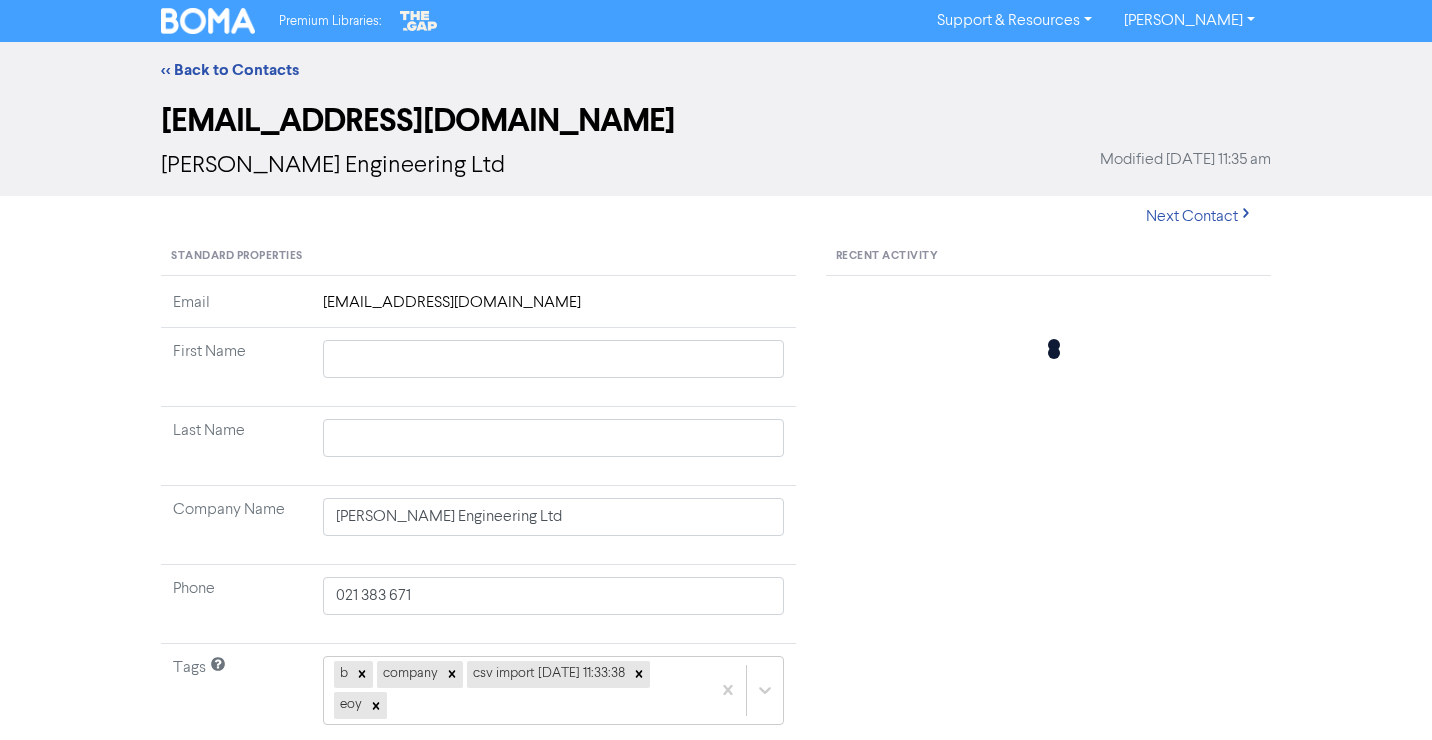 type 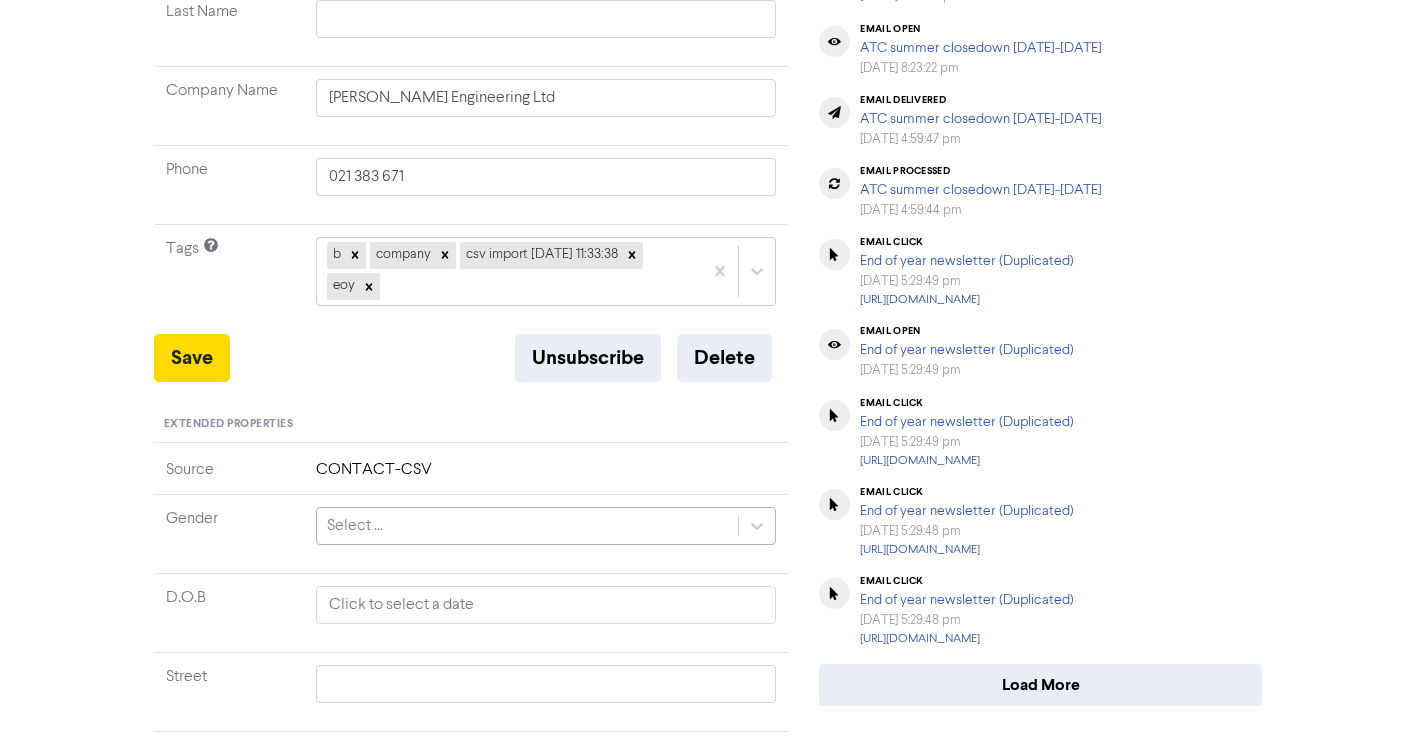 scroll, scrollTop: 500, scrollLeft: 0, axis: vertical 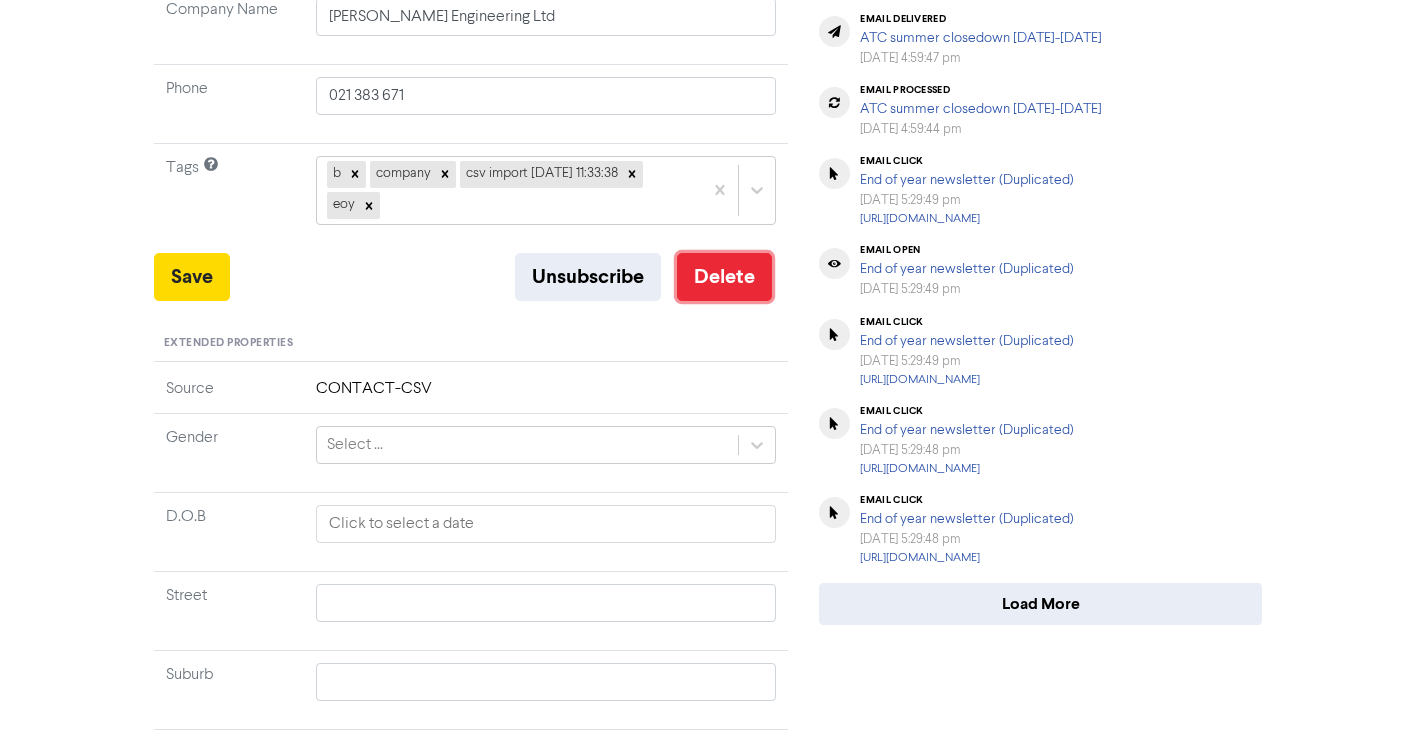 click on "Delete" at bounding box center (724, 277) 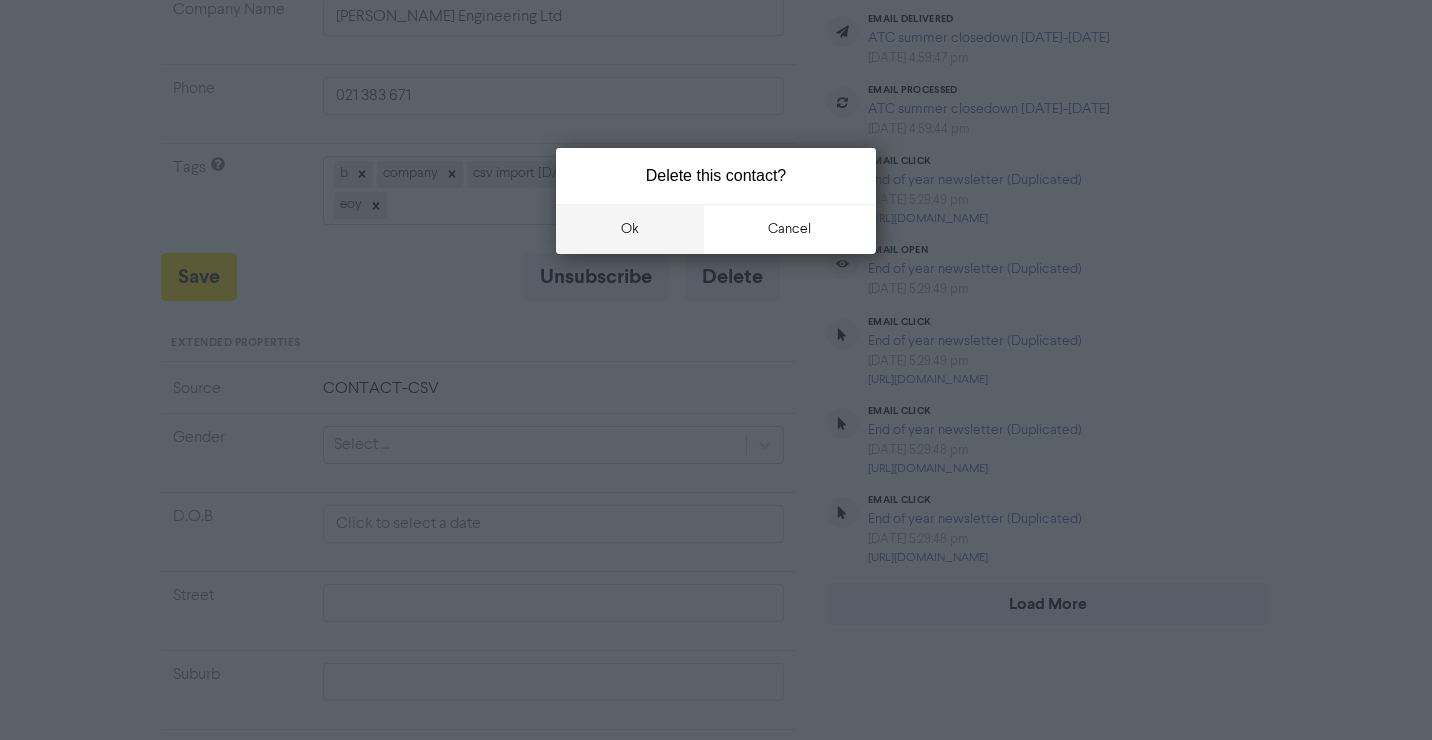 click on "ok" at bounding box center [630, 229] 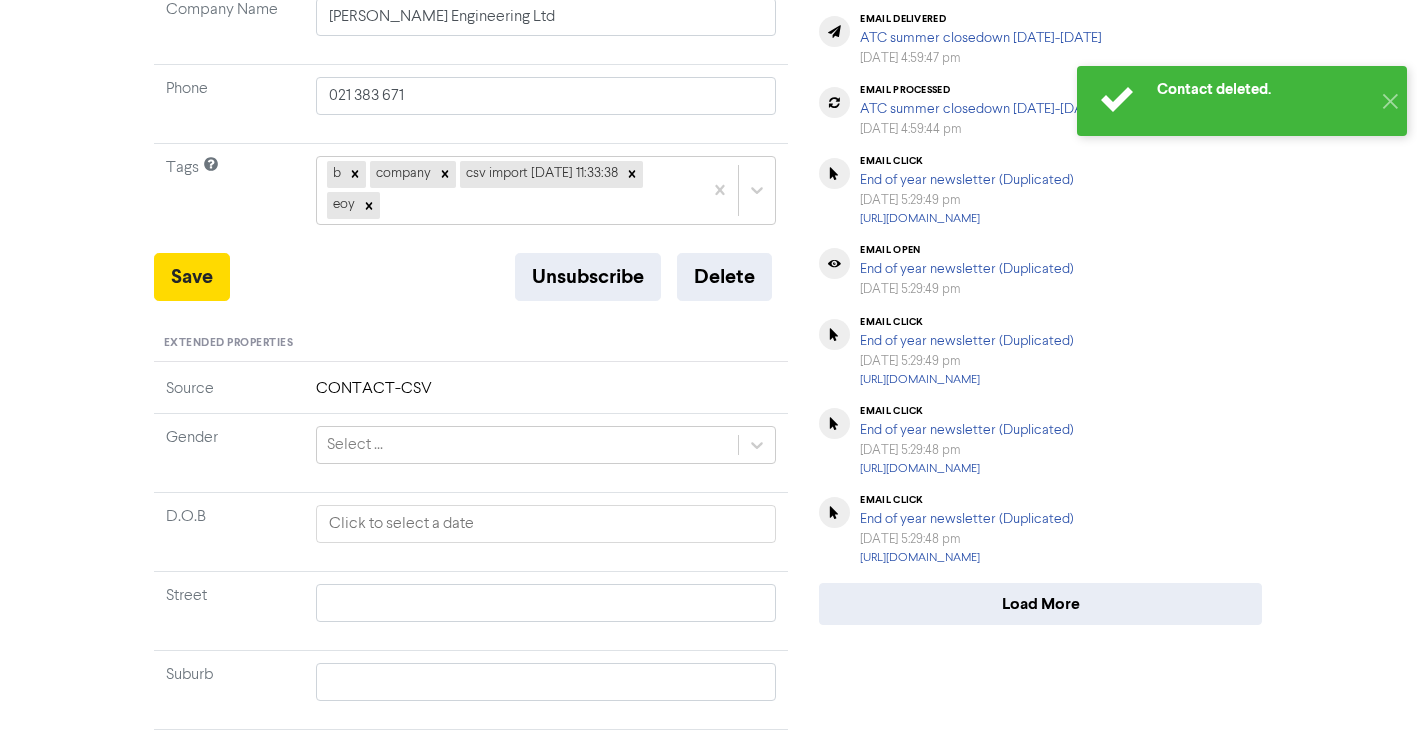 type 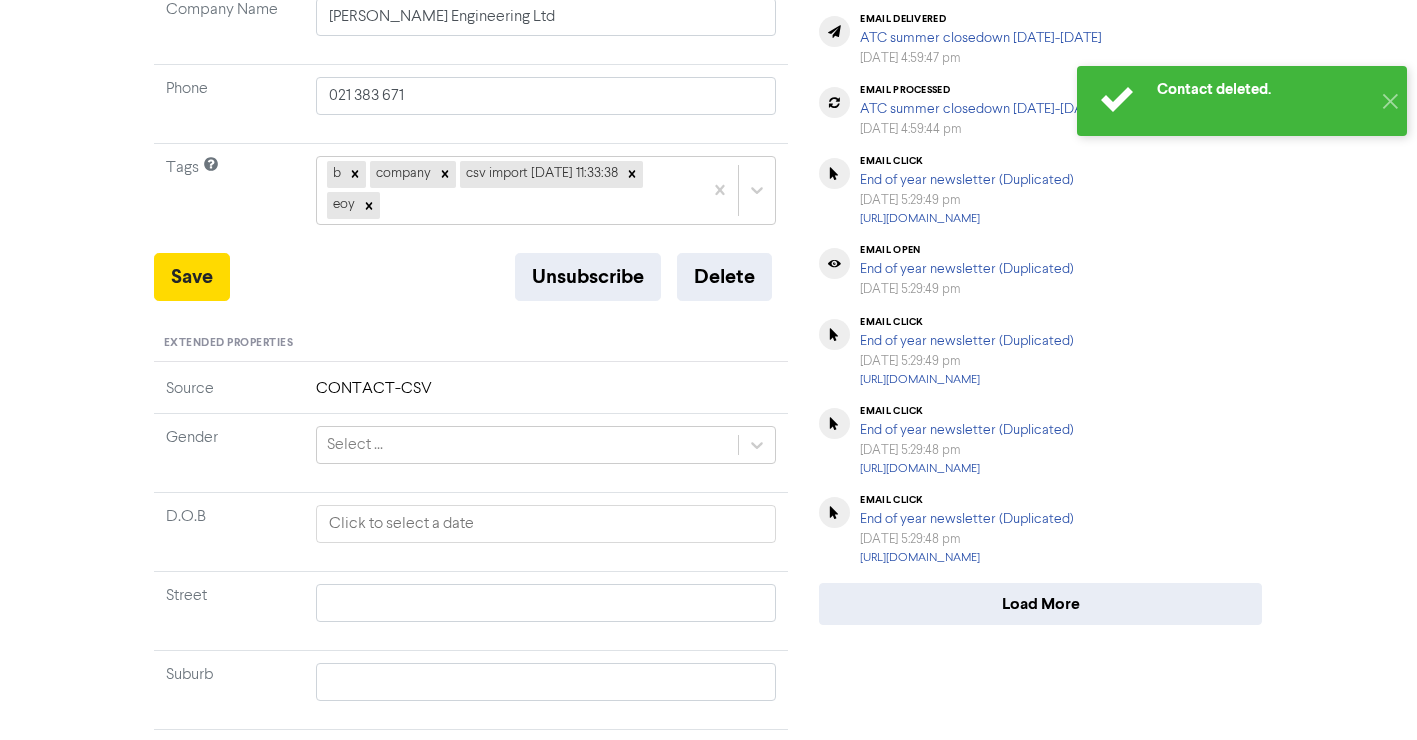 type 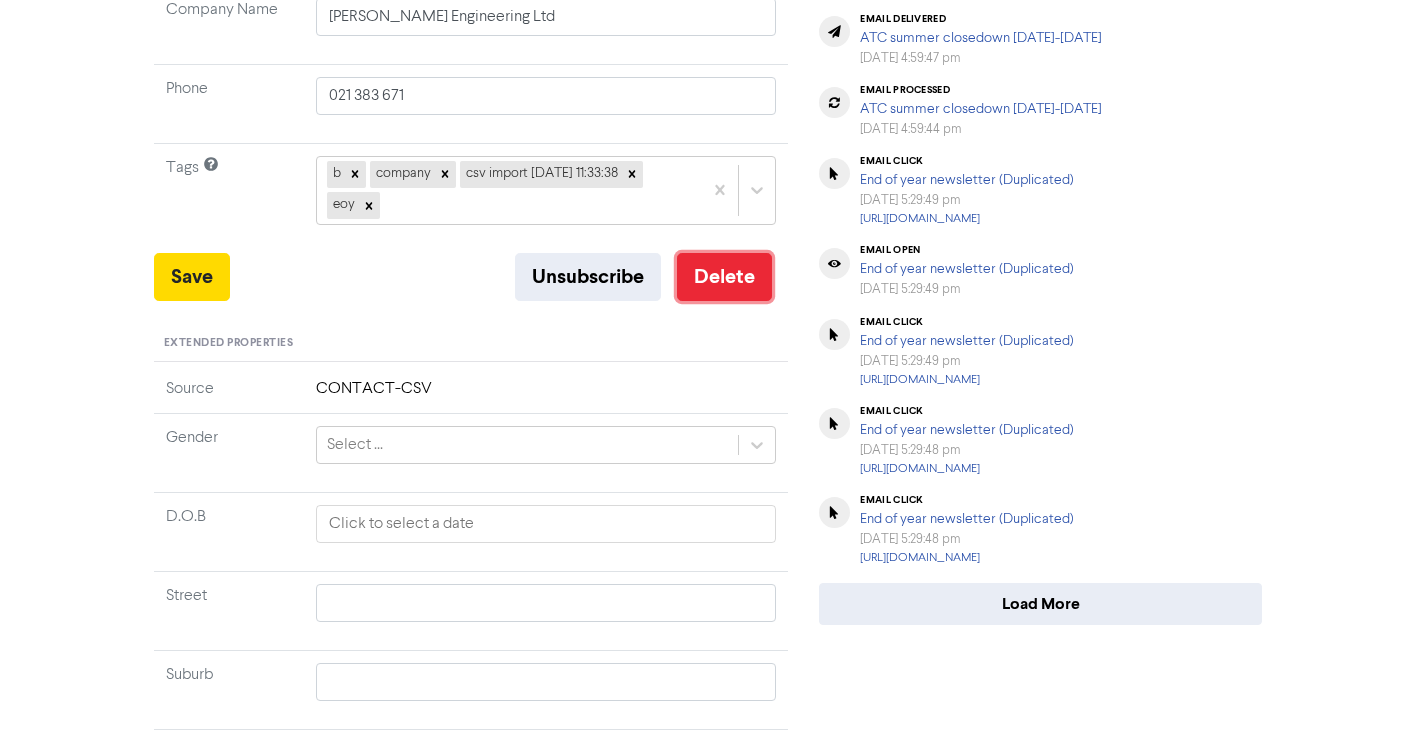 click on "Delete" at bounding box center (724, 277) 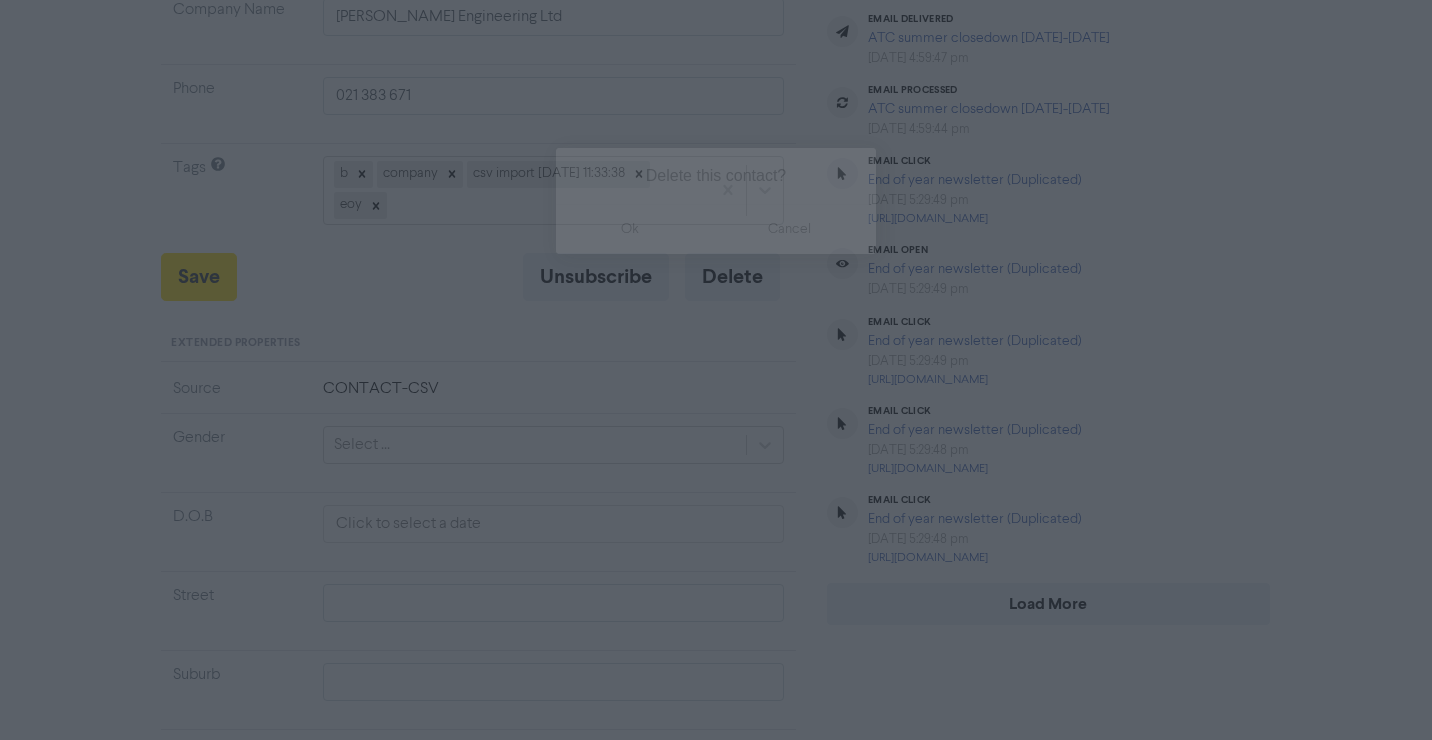 click on "ok" at bounding box center [630, 229] 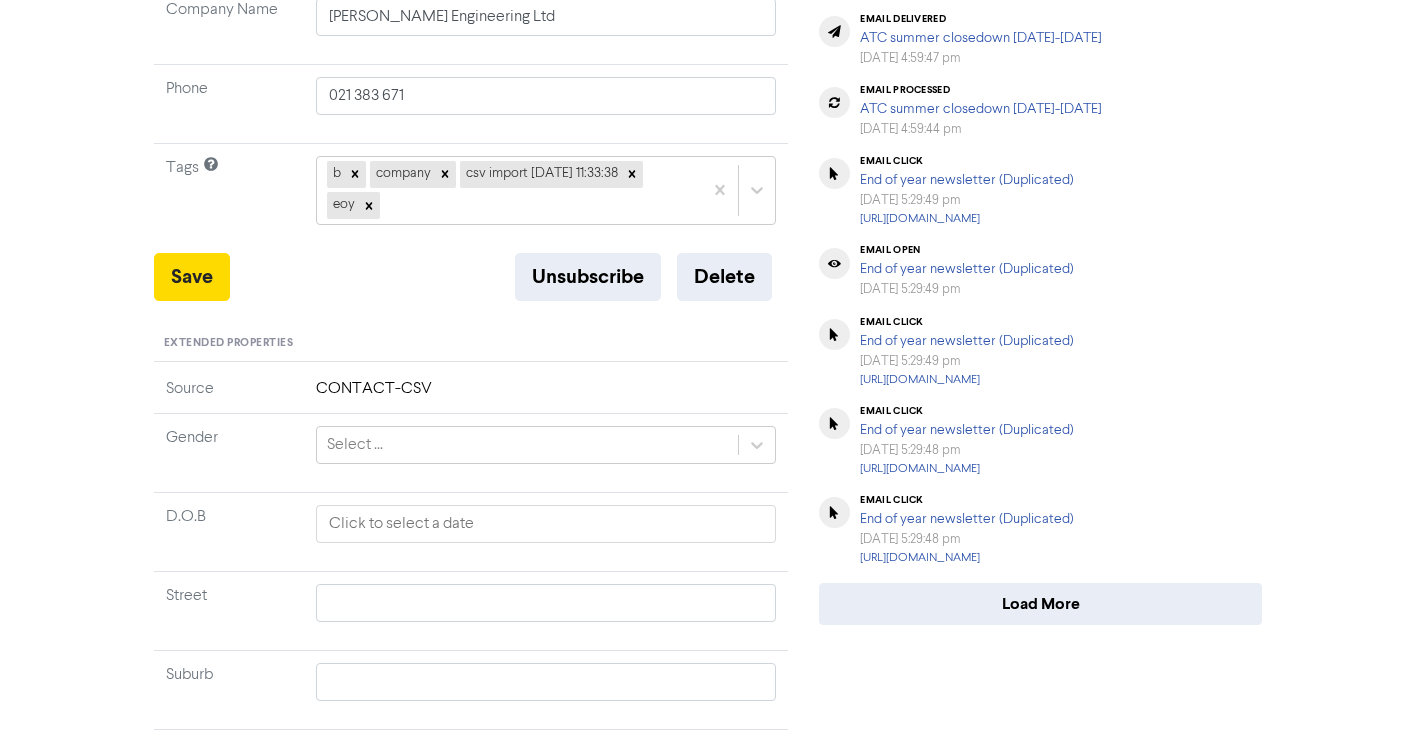 type 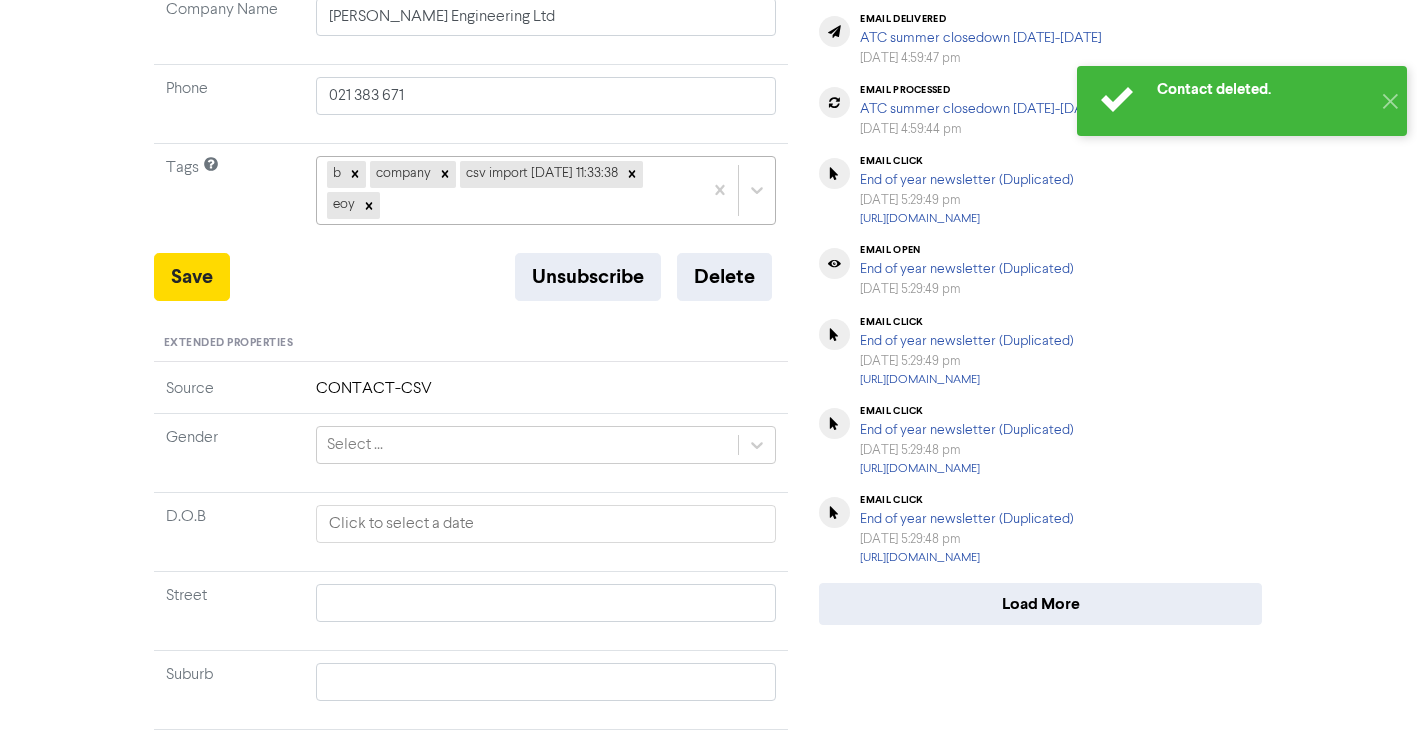 type 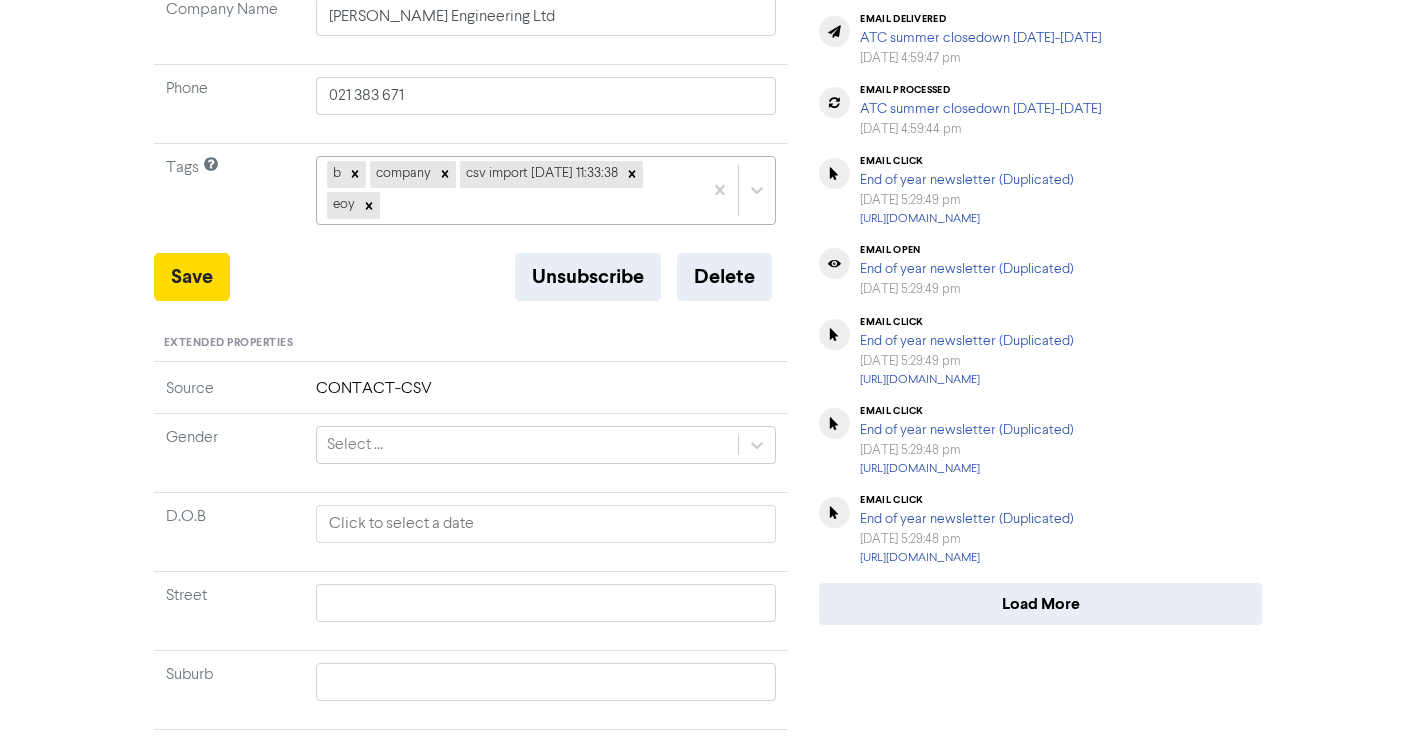 scroll, scrollTop: 0, scrollLeft: 0, axis: both 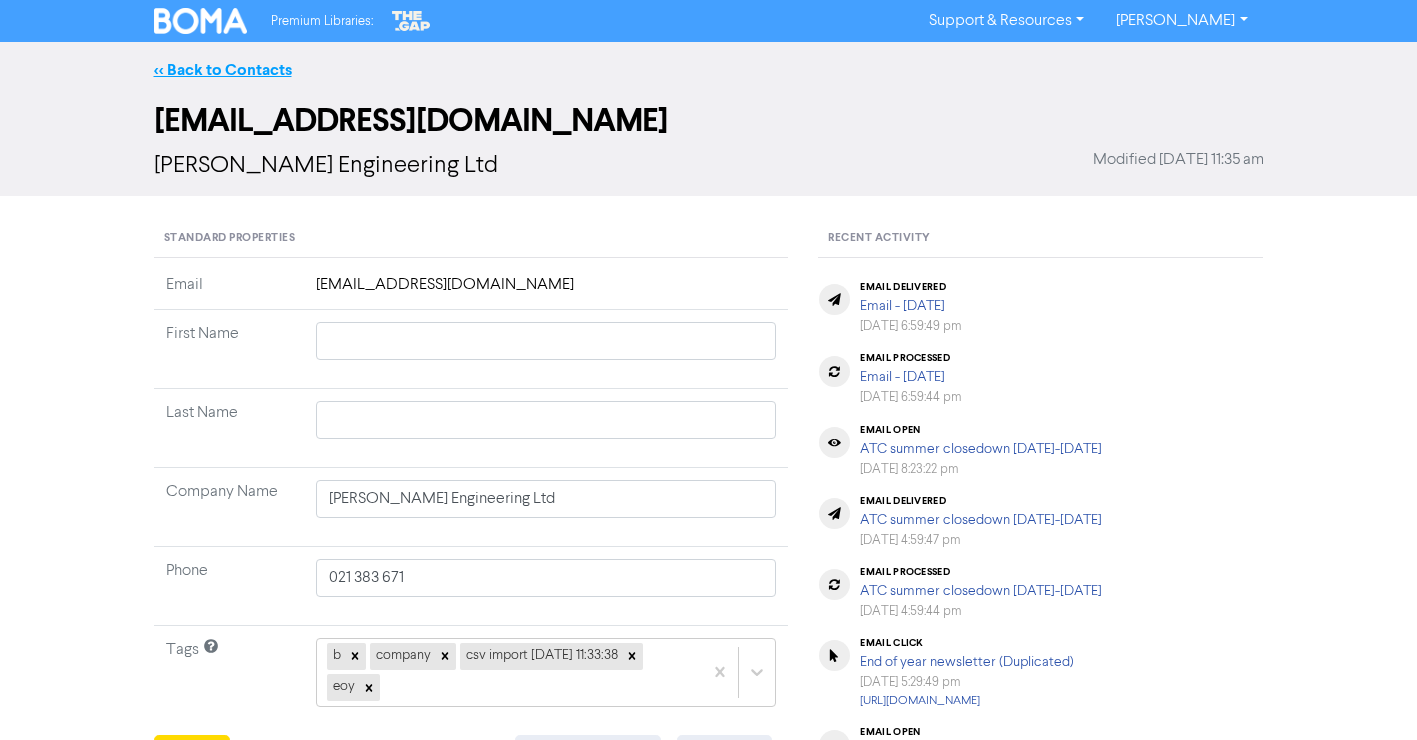 click on "<< Back to Contacts" at bounding box center [223, 70] 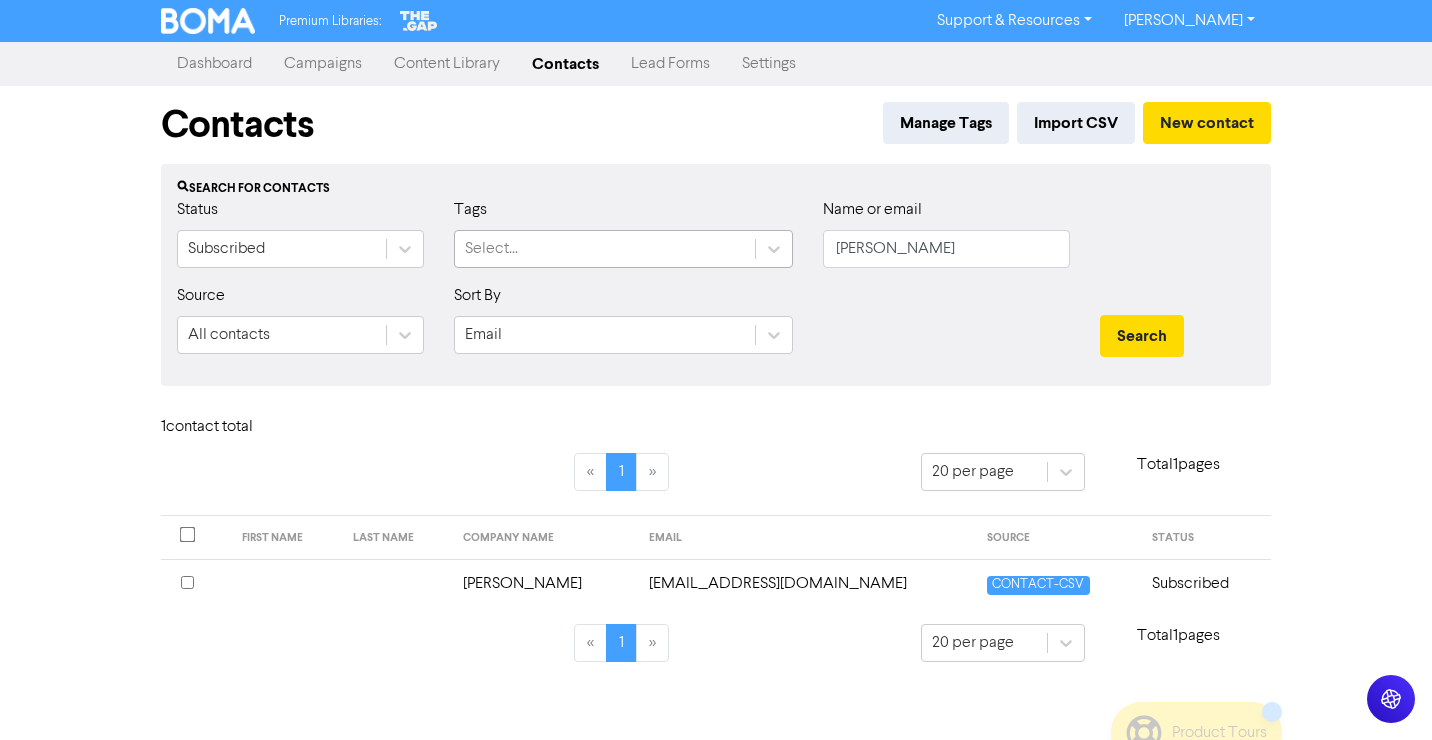 click on "Select..." at bounding box center [605, 249] 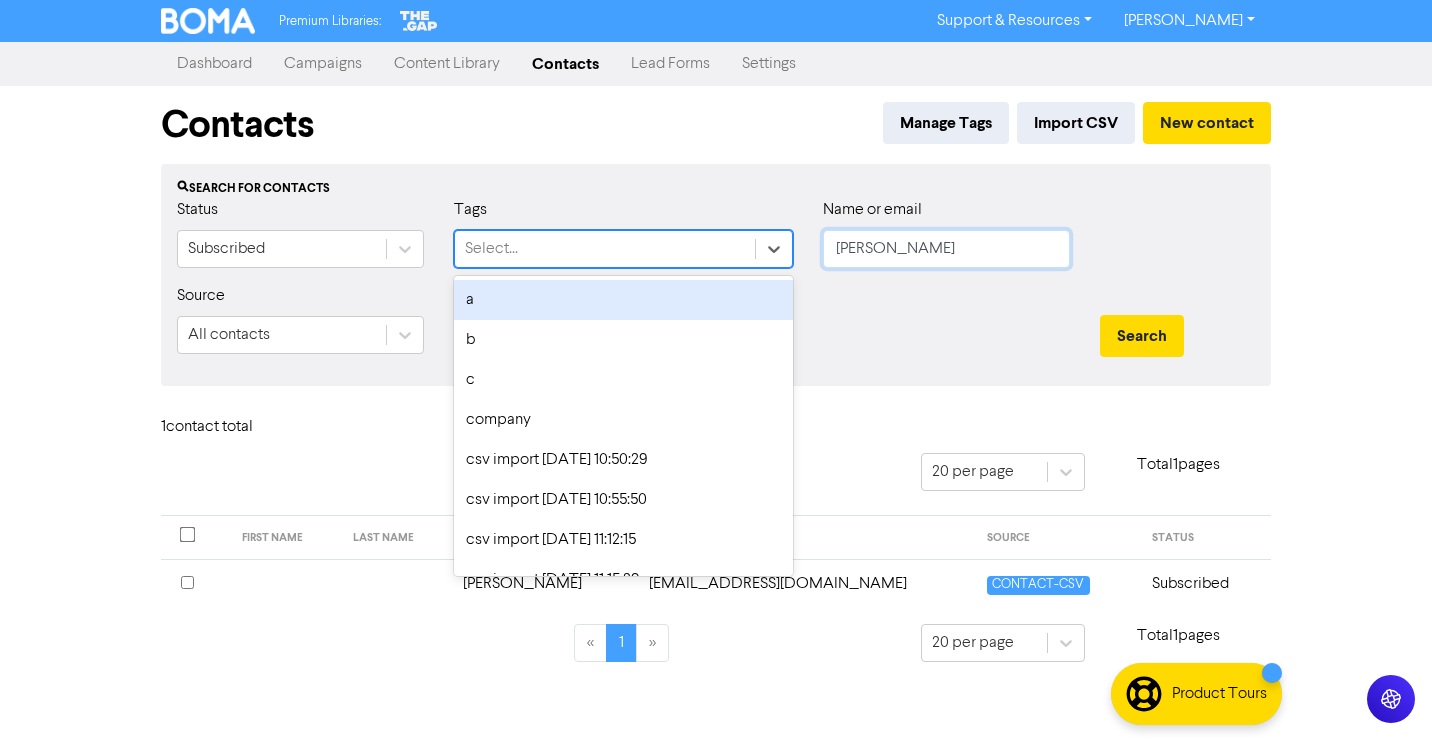 click on "[PERSON_NAME]" 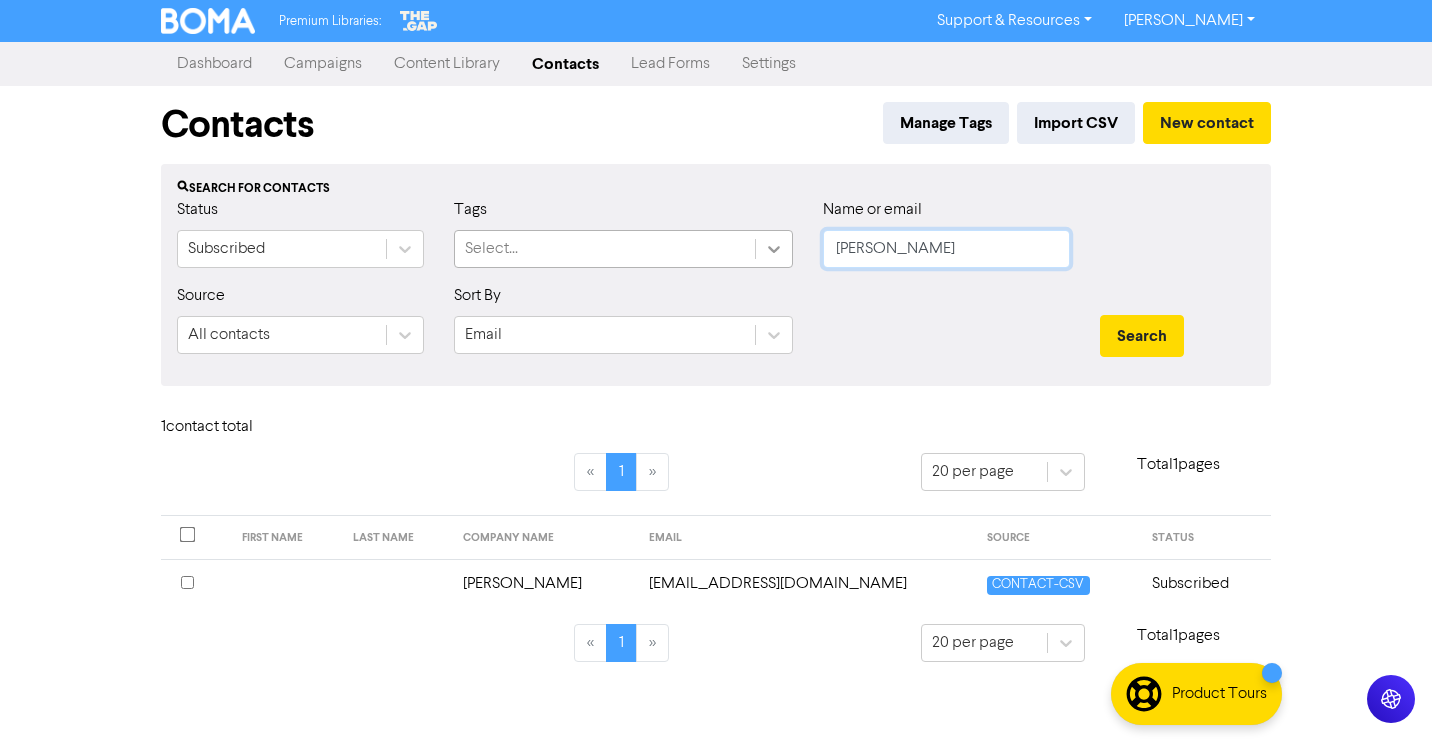 drag, startPoint x: 907, startPoint y: 242, endPoint x: 772, endPoint y: 266, distance: 137.11674 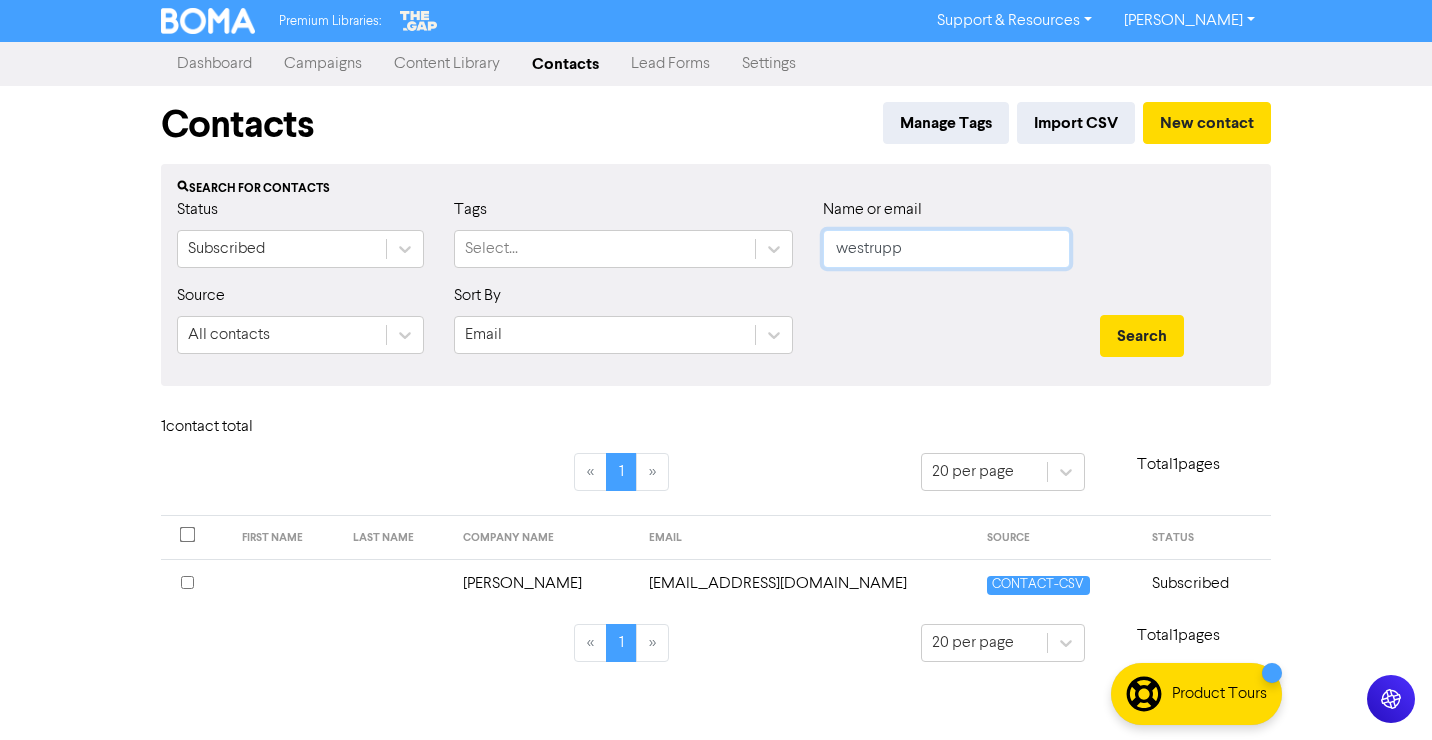 click on "Search" at bounding box center (1142, 336) 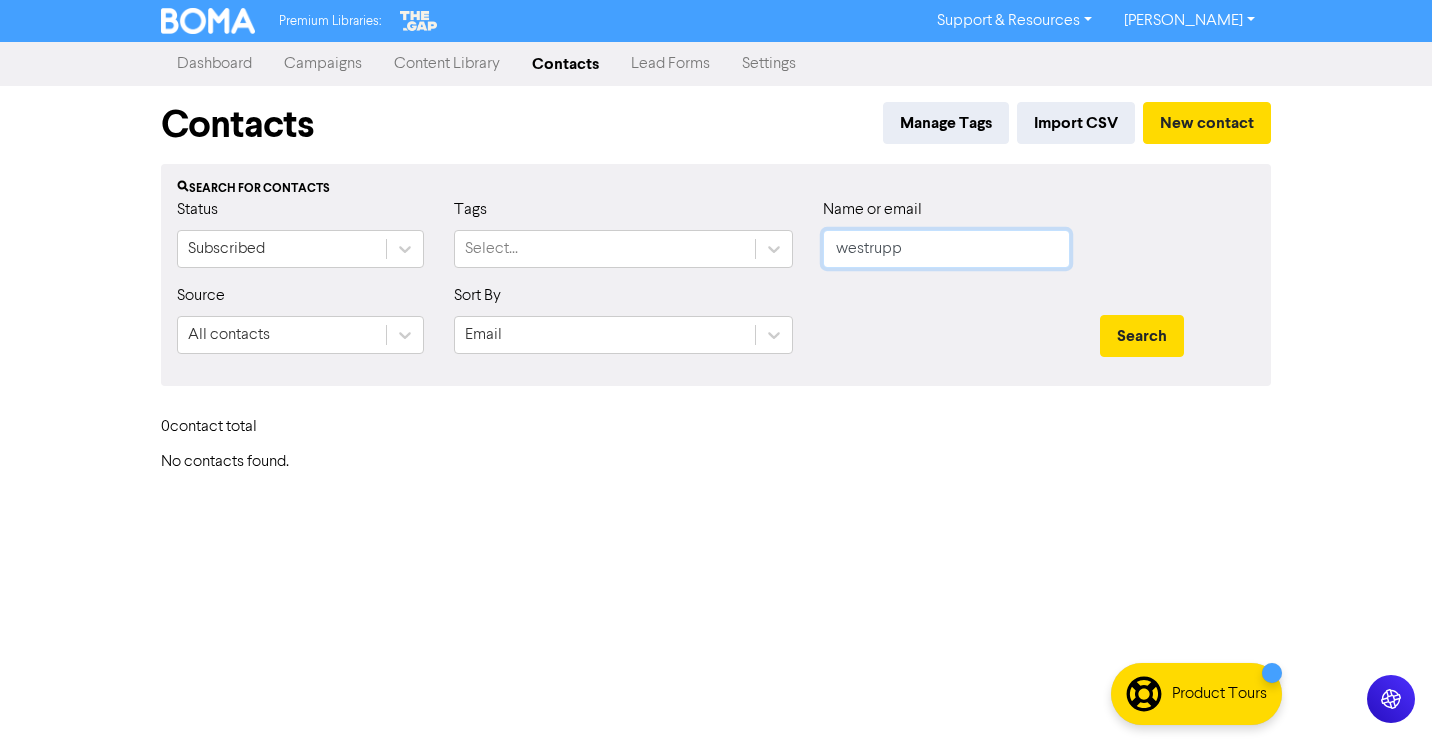 drag, startPoint x: 935, startPoint y: 259, endPoint x: 821, endPoint y: 267, distance: 114.28036 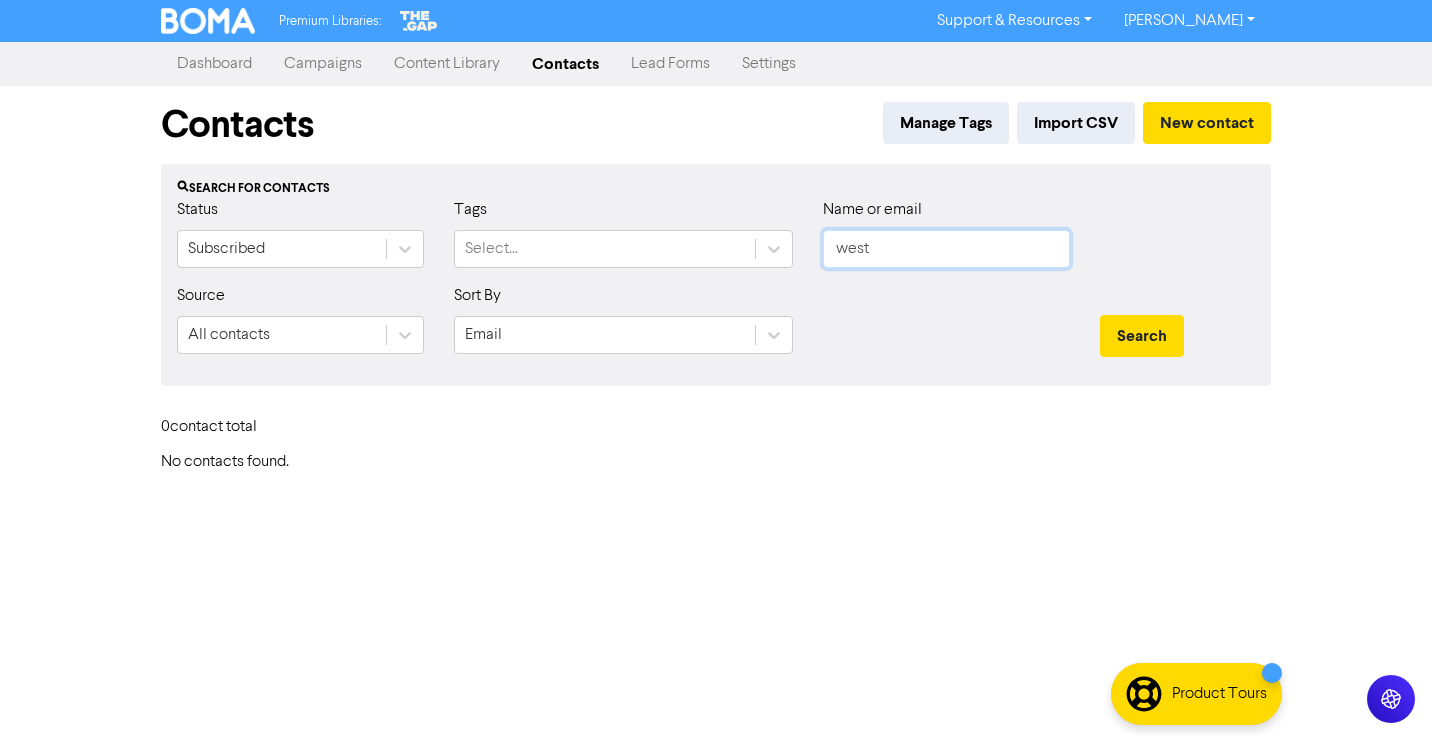 type on "west" 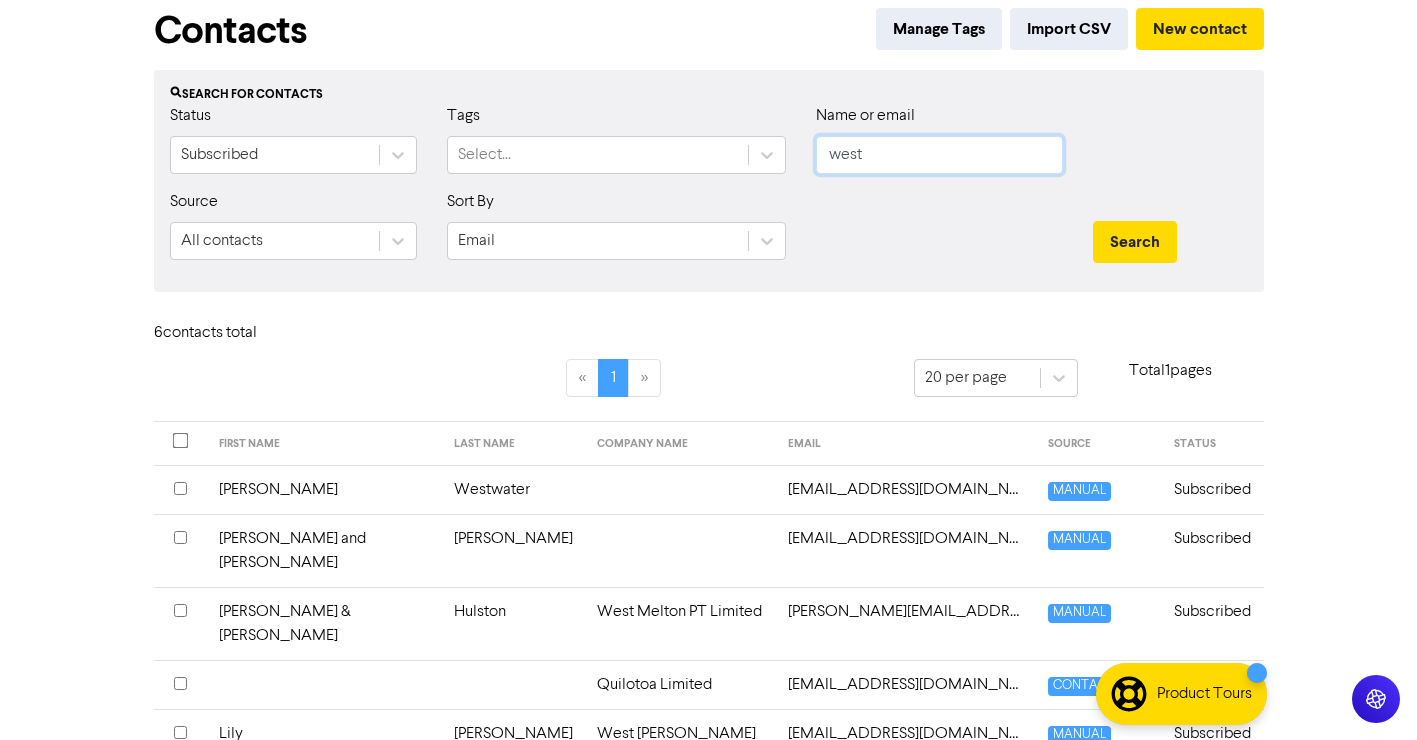 scroll, scrollTop: 0, scrollLeft: 0, axis: both 